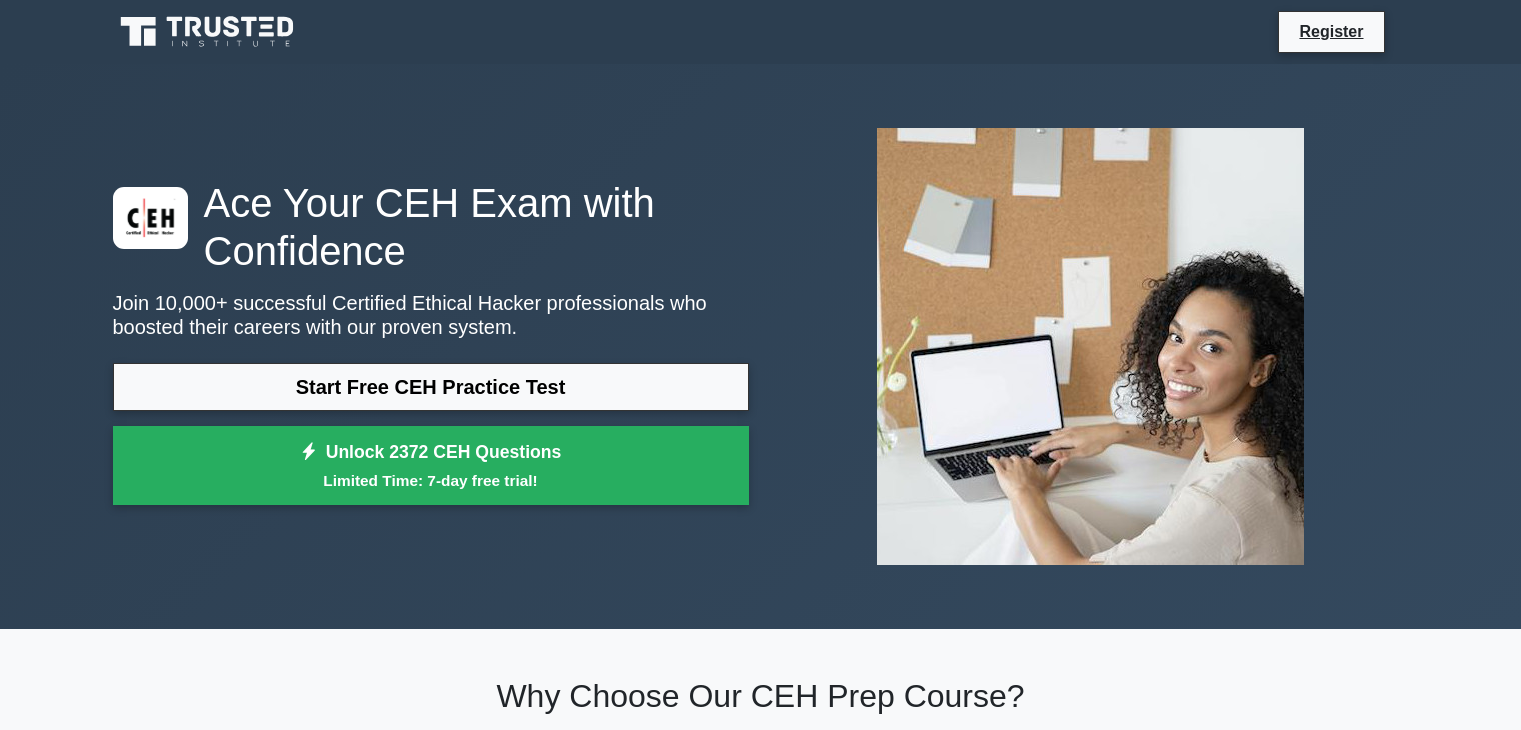 scroll, scrollTop: 54, scrollLeft: 0, axis: vertical 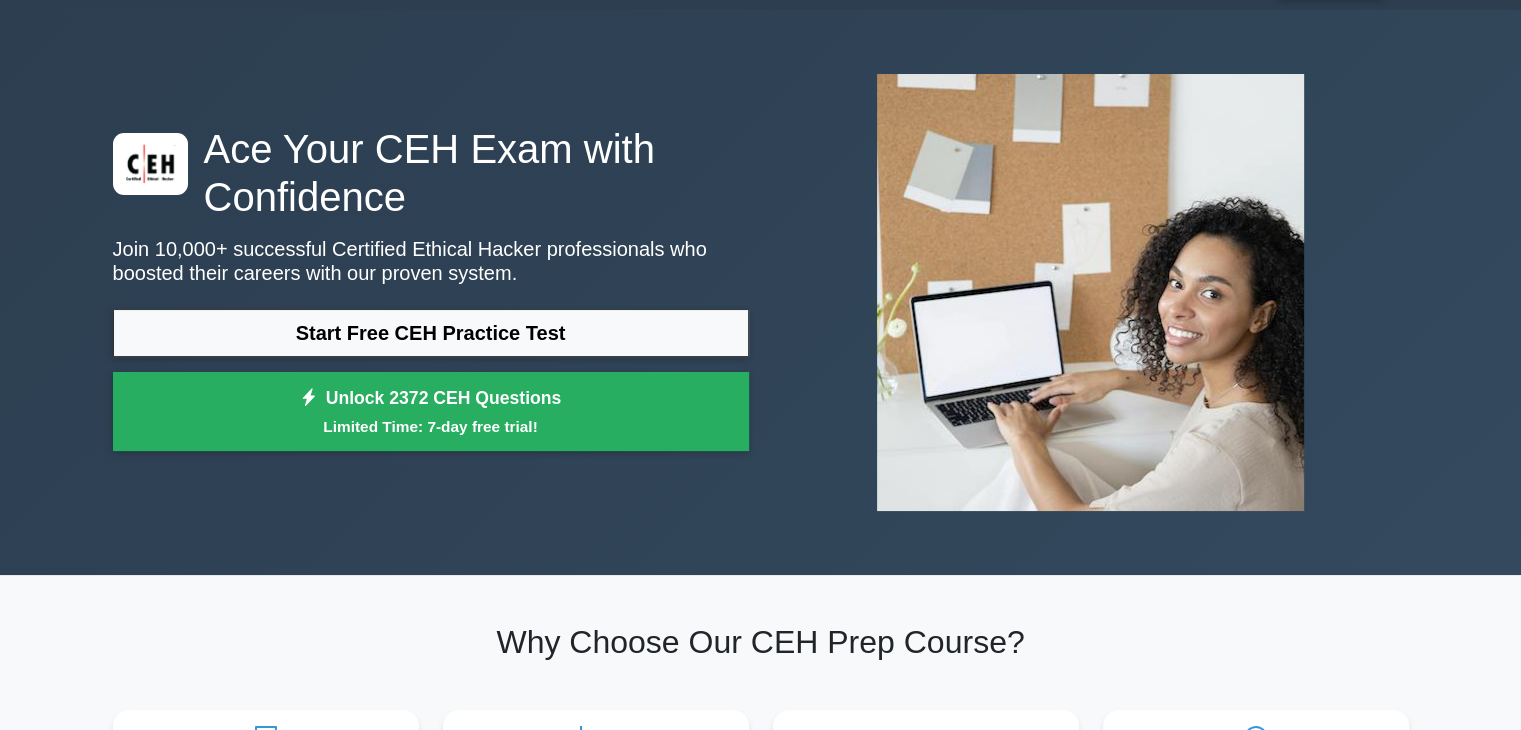 click on "Start Free CEH Practice Test" at bounding box center (431, 333) 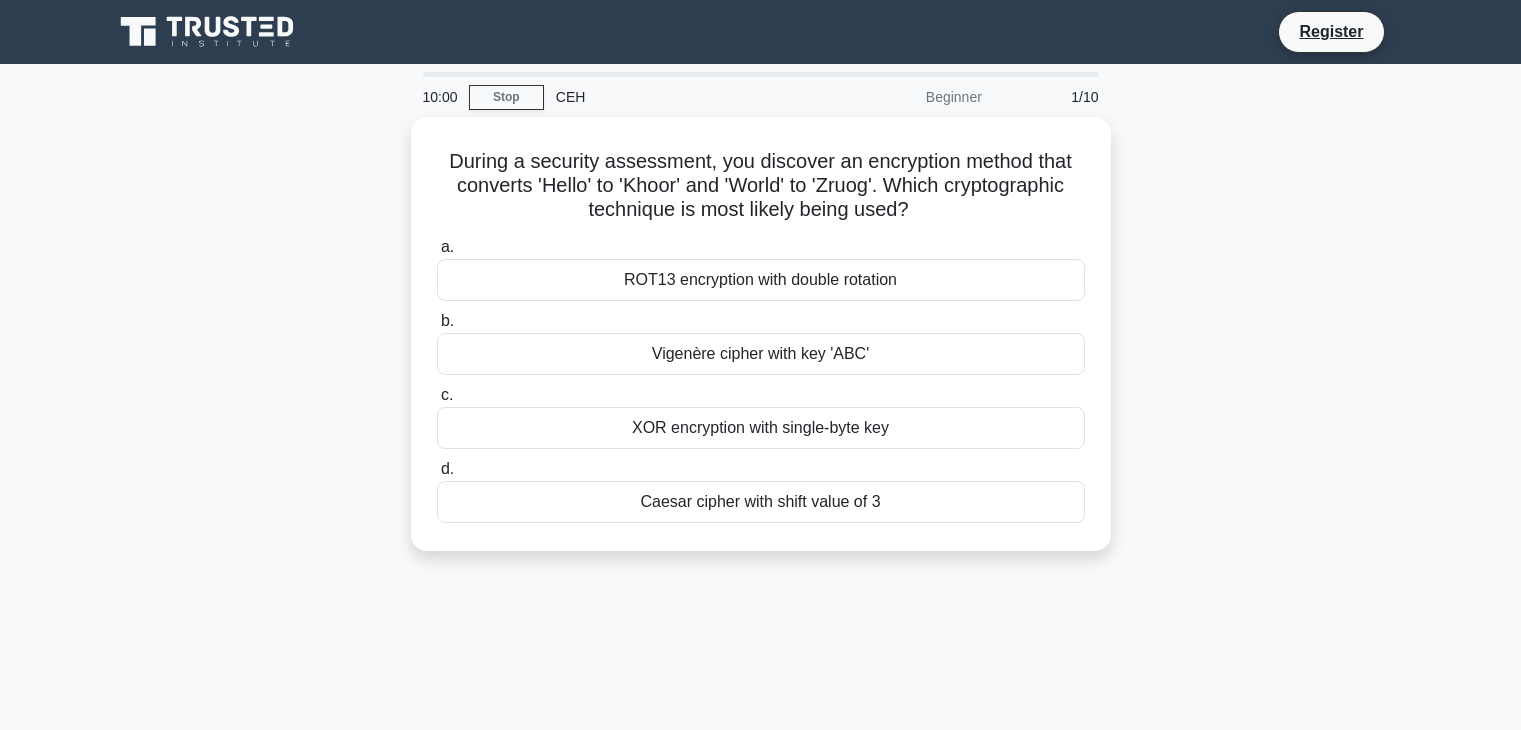 scroll, scrollTop: 0, scrollLeft: 0, axis: both 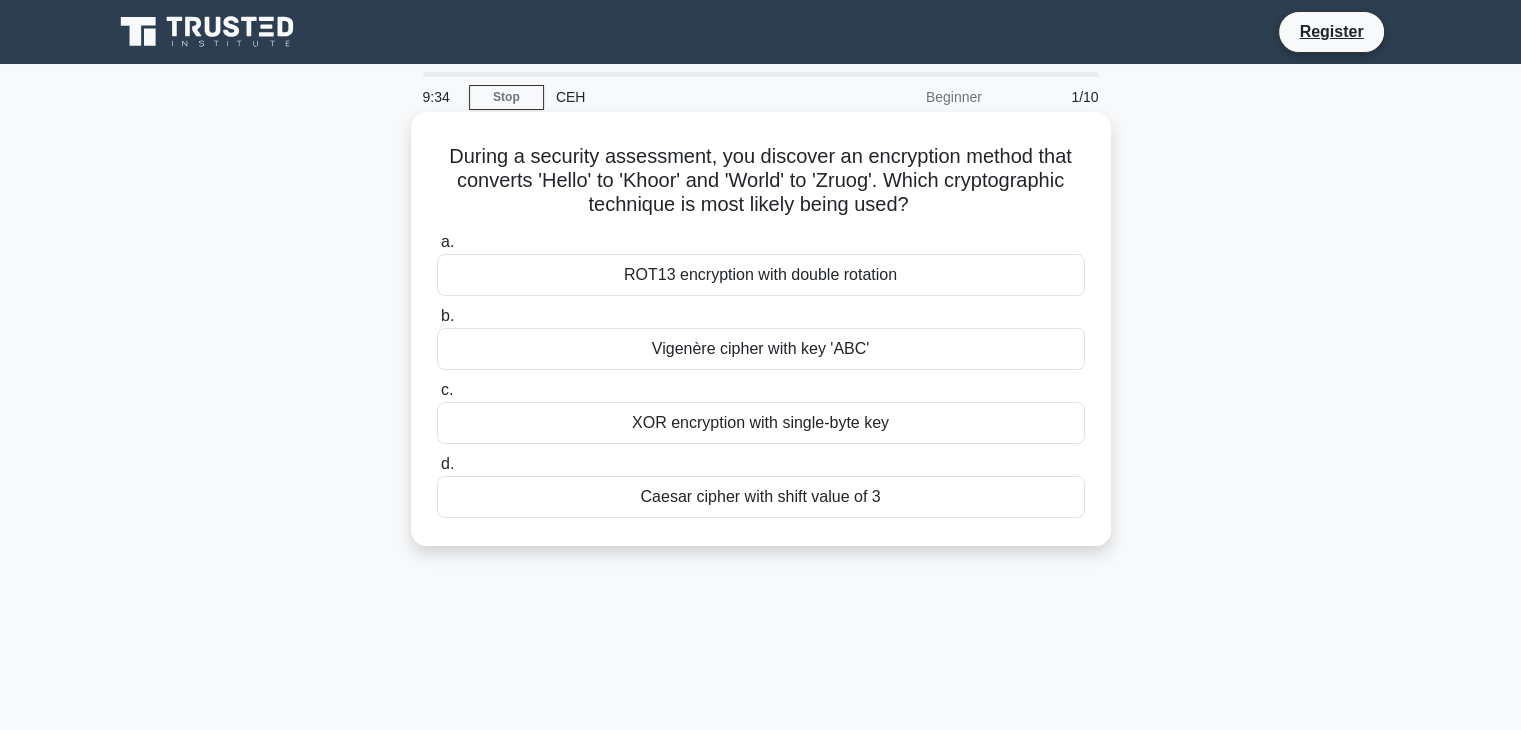 click on "Caesar cipher with shift value of 3" at bounding box center (761, 497) 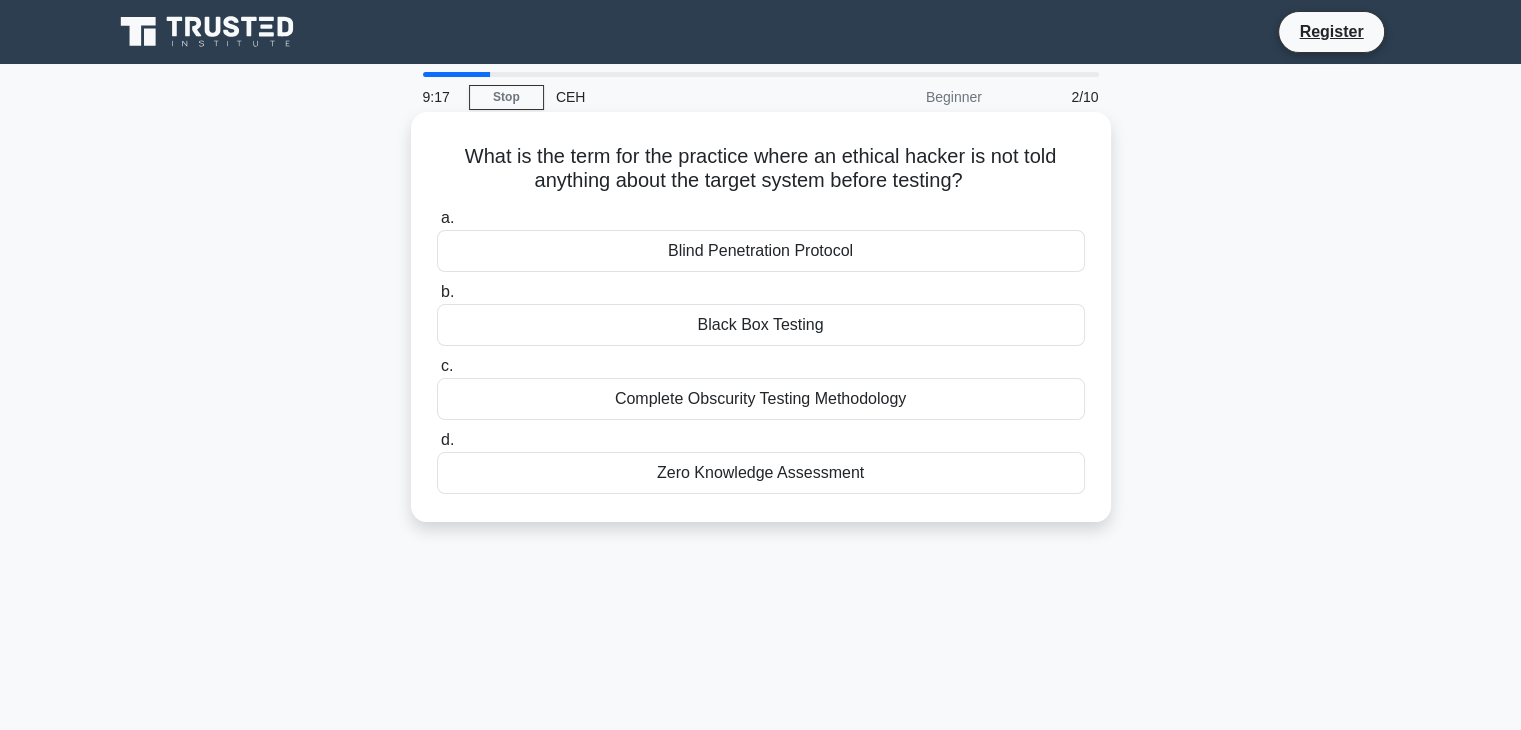 click on "Zero Knowledge Assessment" at bounding box center [761, 473] 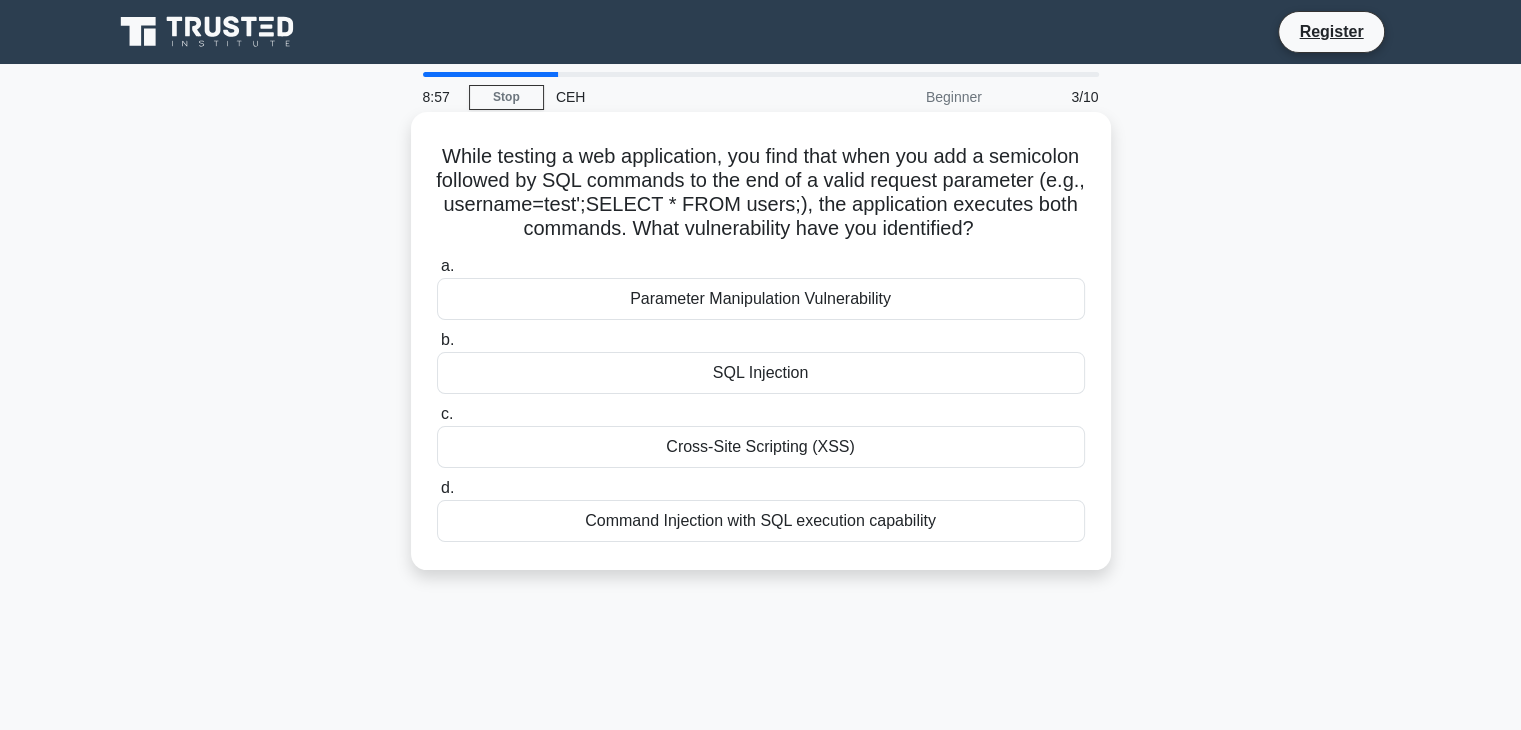 click on "Cross-Site Scripting (XSS)" at bounding box center [761, 447] 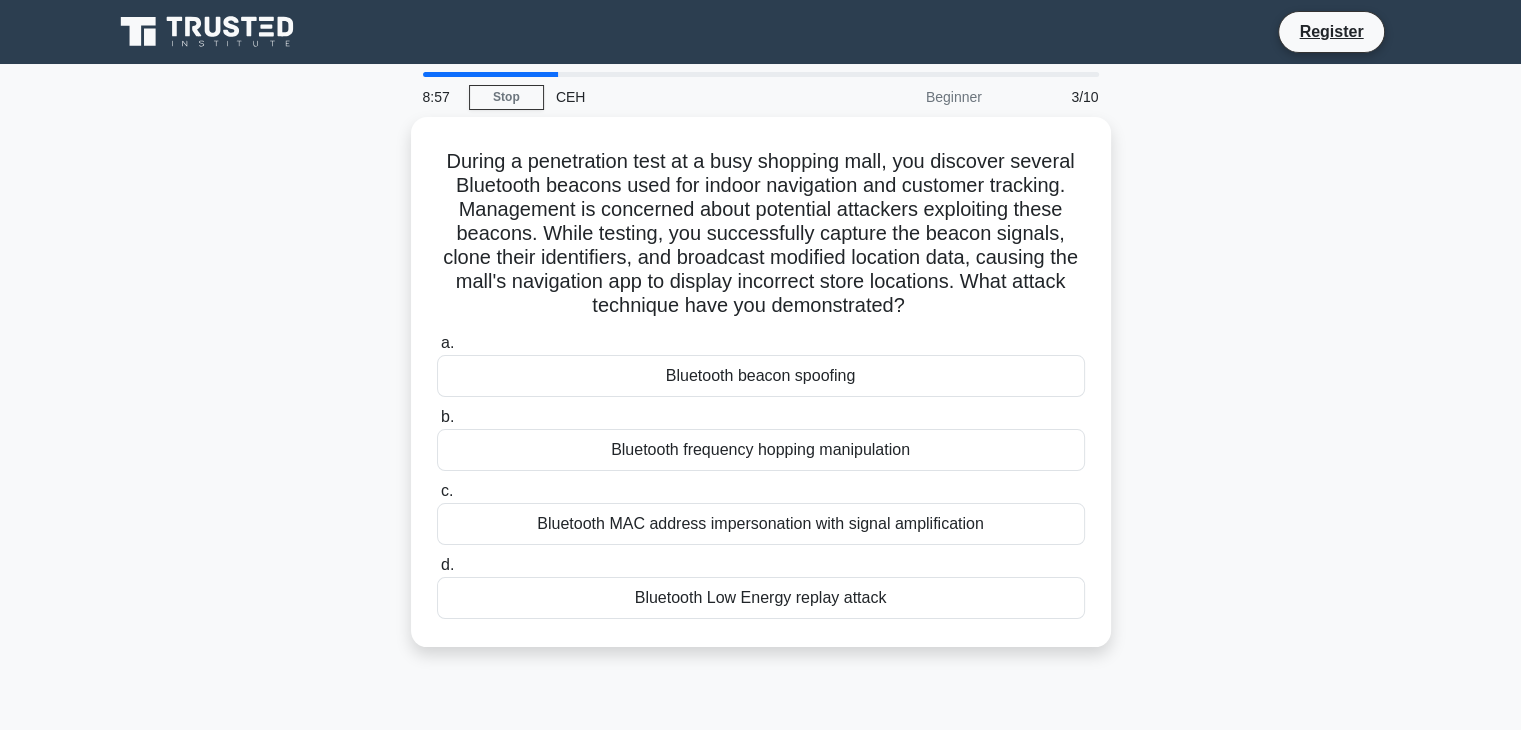 click on "Bluetooth frequency hopping manipulation" at bounding box center [761, 450] 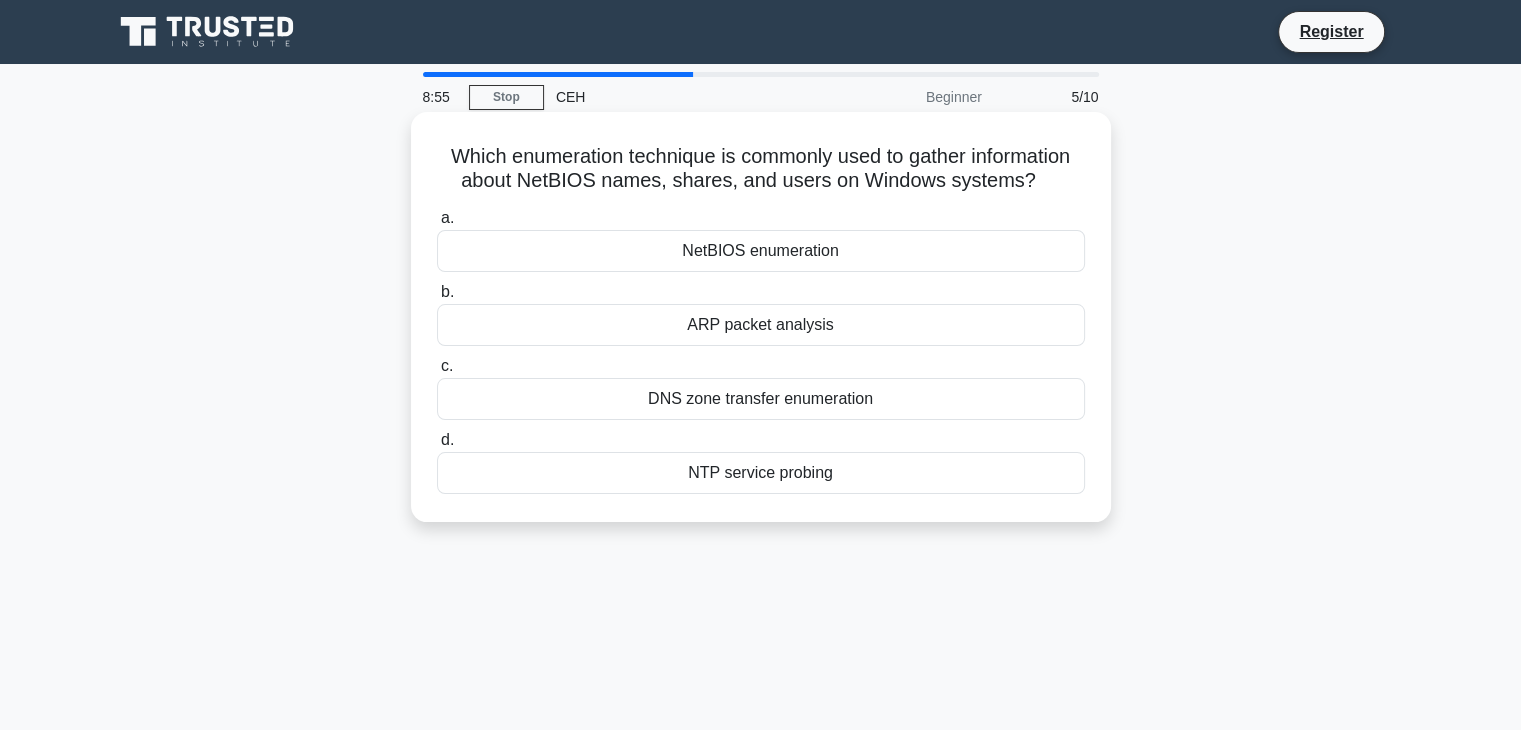click on "DNS zone transfer enumeration" at bounding box center [761, 399] 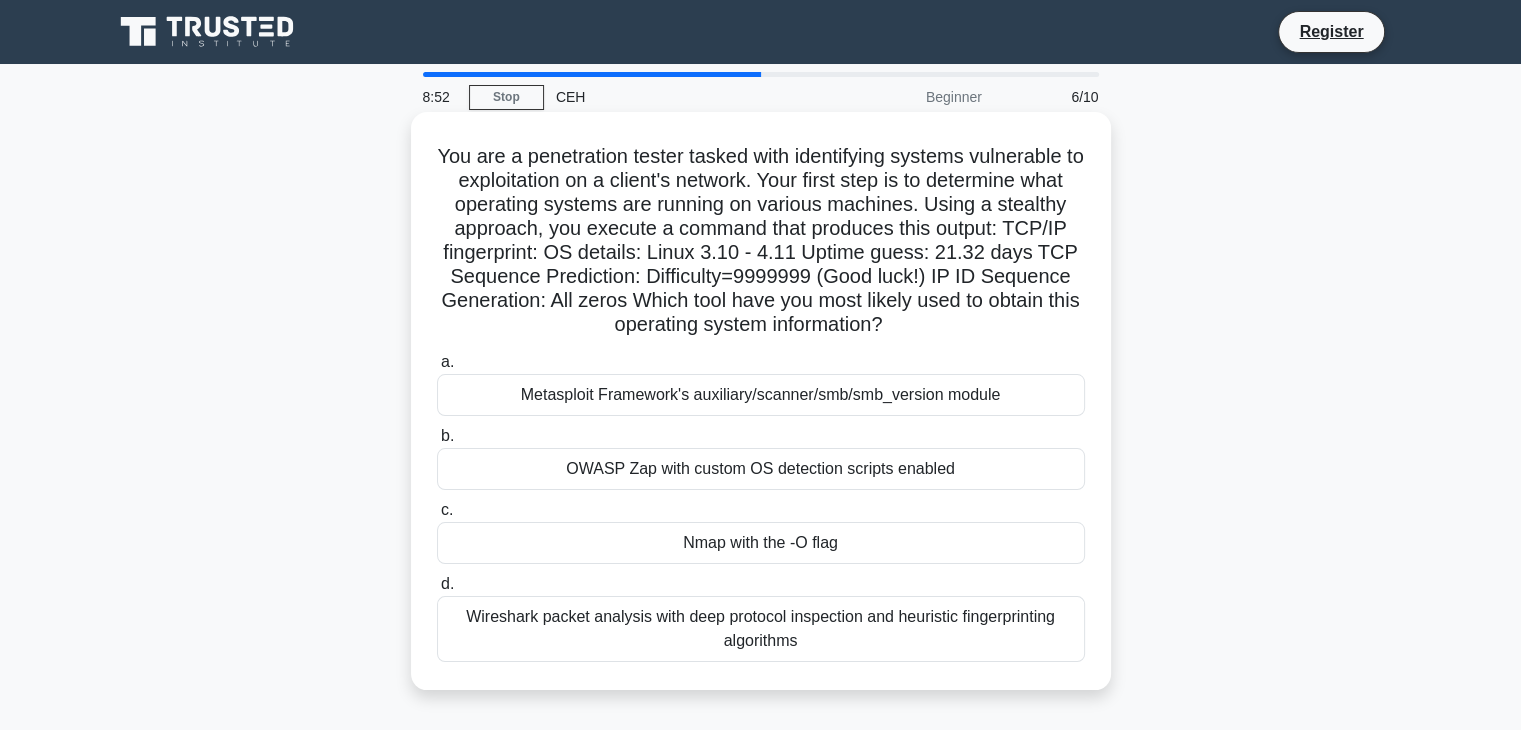 click on "Metasploit Framework's auxiliary/scanner/smb/smb_version module" at bounding box center [761, 395] 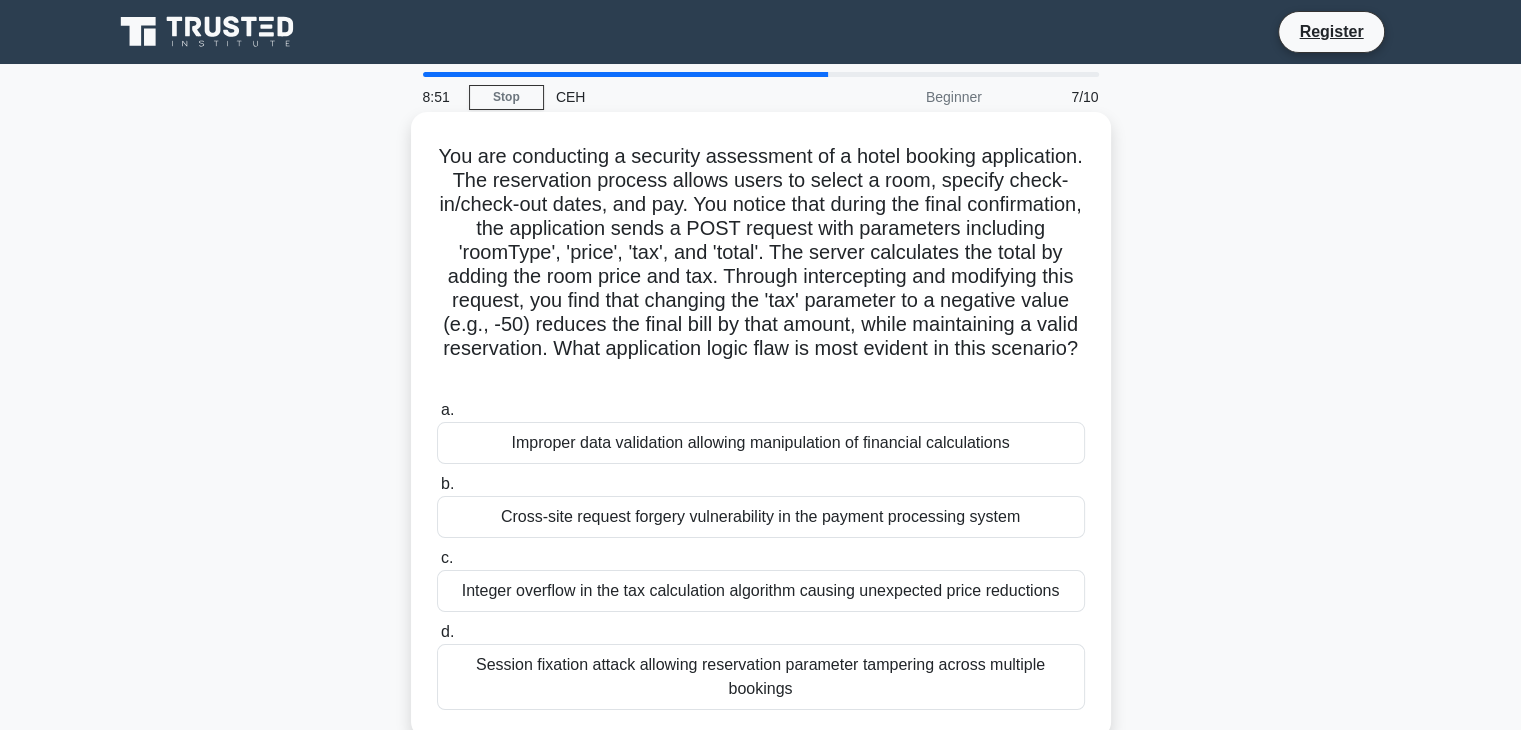 click on "Improper data validation allowing manipulation of financial calculations" at bounding box center [761, 443] 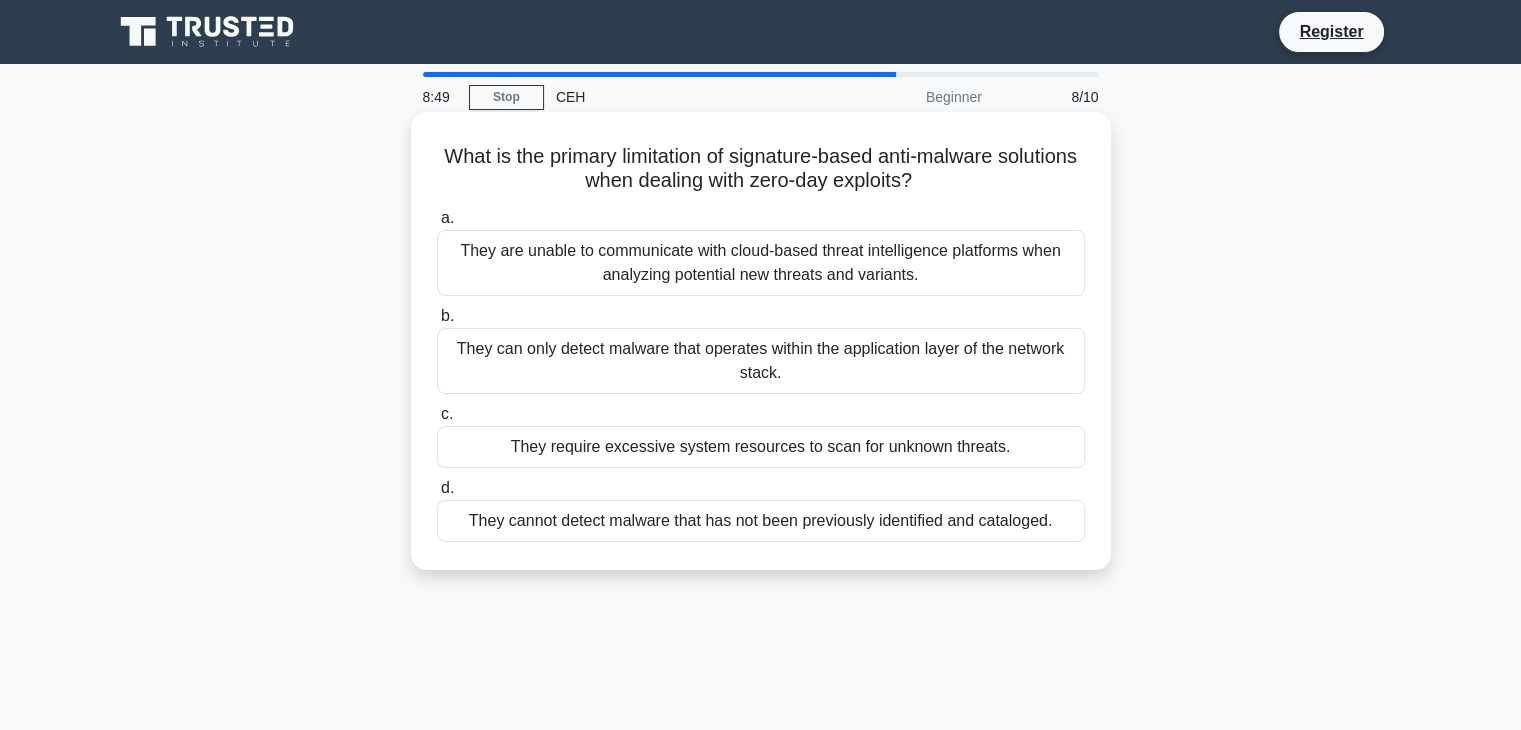 click on "They can only detect malware that operates within the application layer of the network stack." at bounding box center (761, 361) 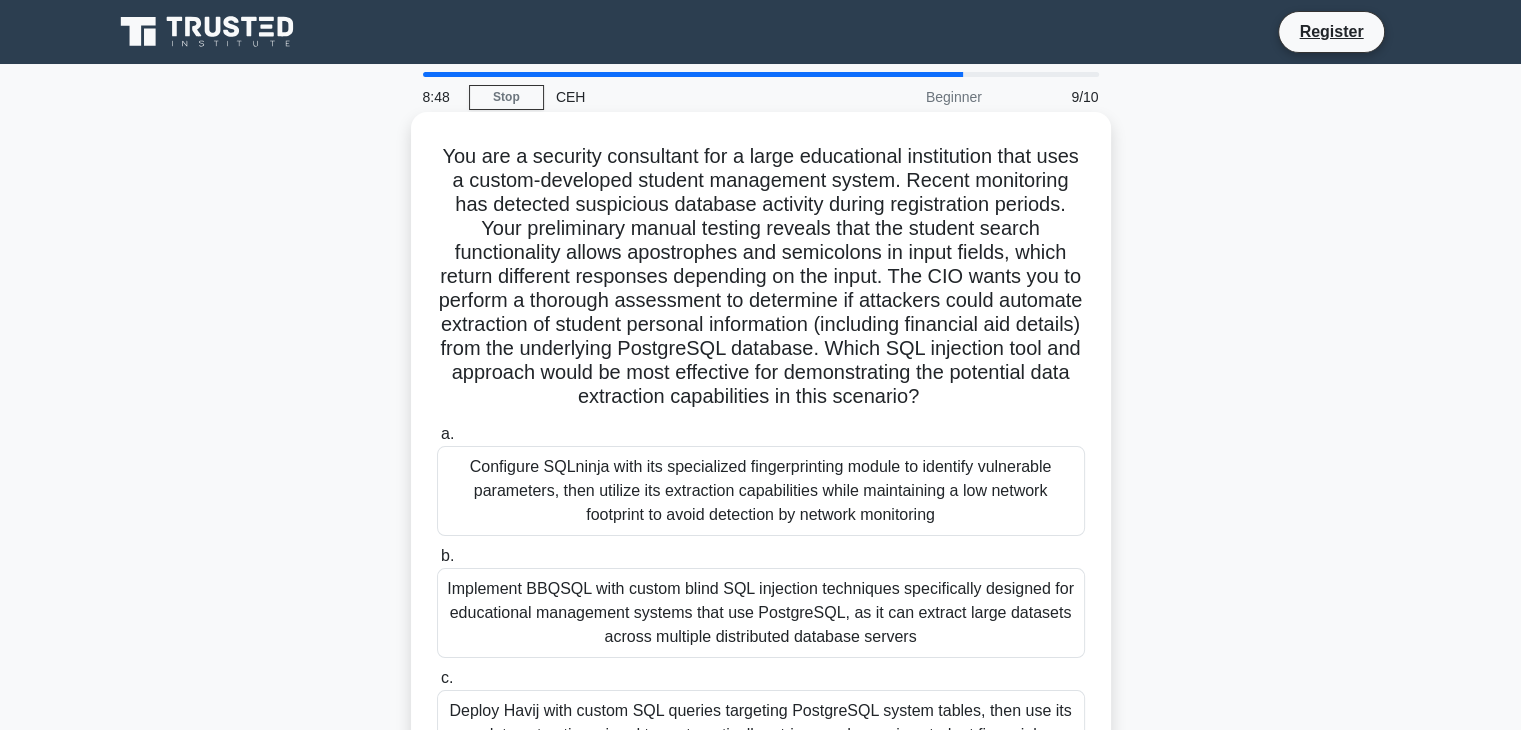 click on "Configure SQLninja with its specialized fingerprinting module to identify vulnerable parameters, then utilize its extraction capabilities while maintaining a low network footprint to avoid detection by network monitoring" at bounding box center (761, 491) 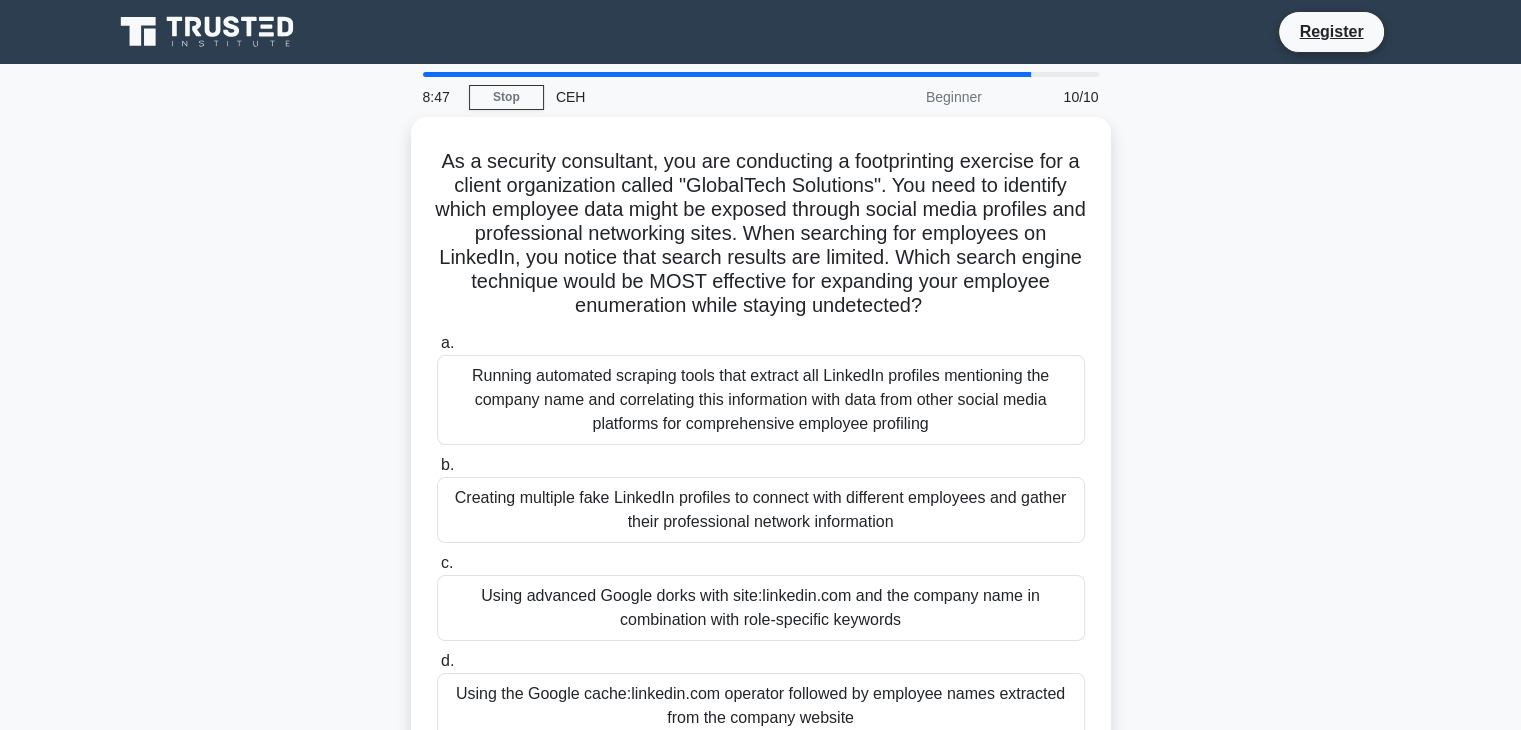 click on "Creating multiple fake LinkedIn profiles to connect with different employees and gather their professional network information" at bounding box center [761, 510] 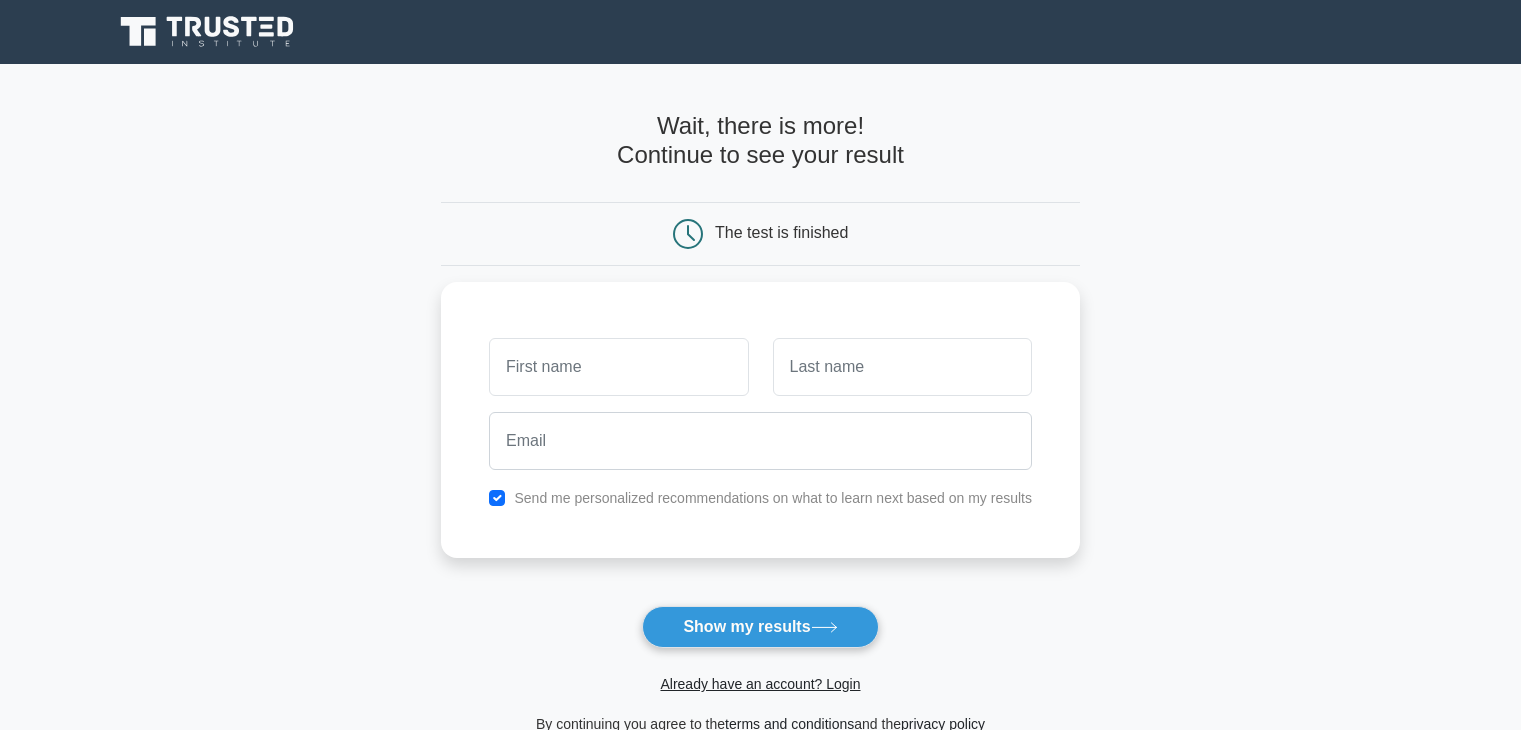 scroll, scrollTop: 0, scrollLeft: 0, axis: both 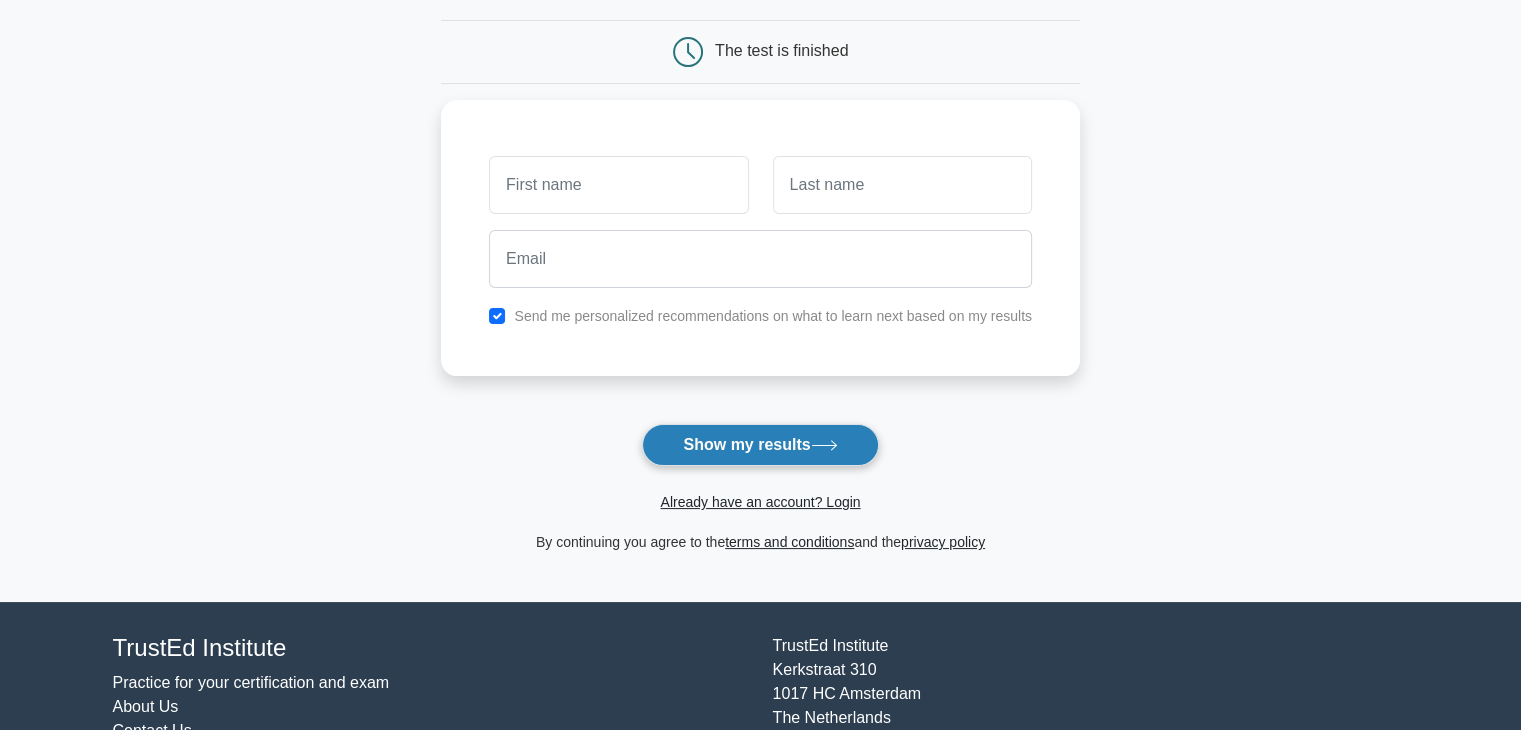 click on "Show my results" at bounding box center [760, 445] 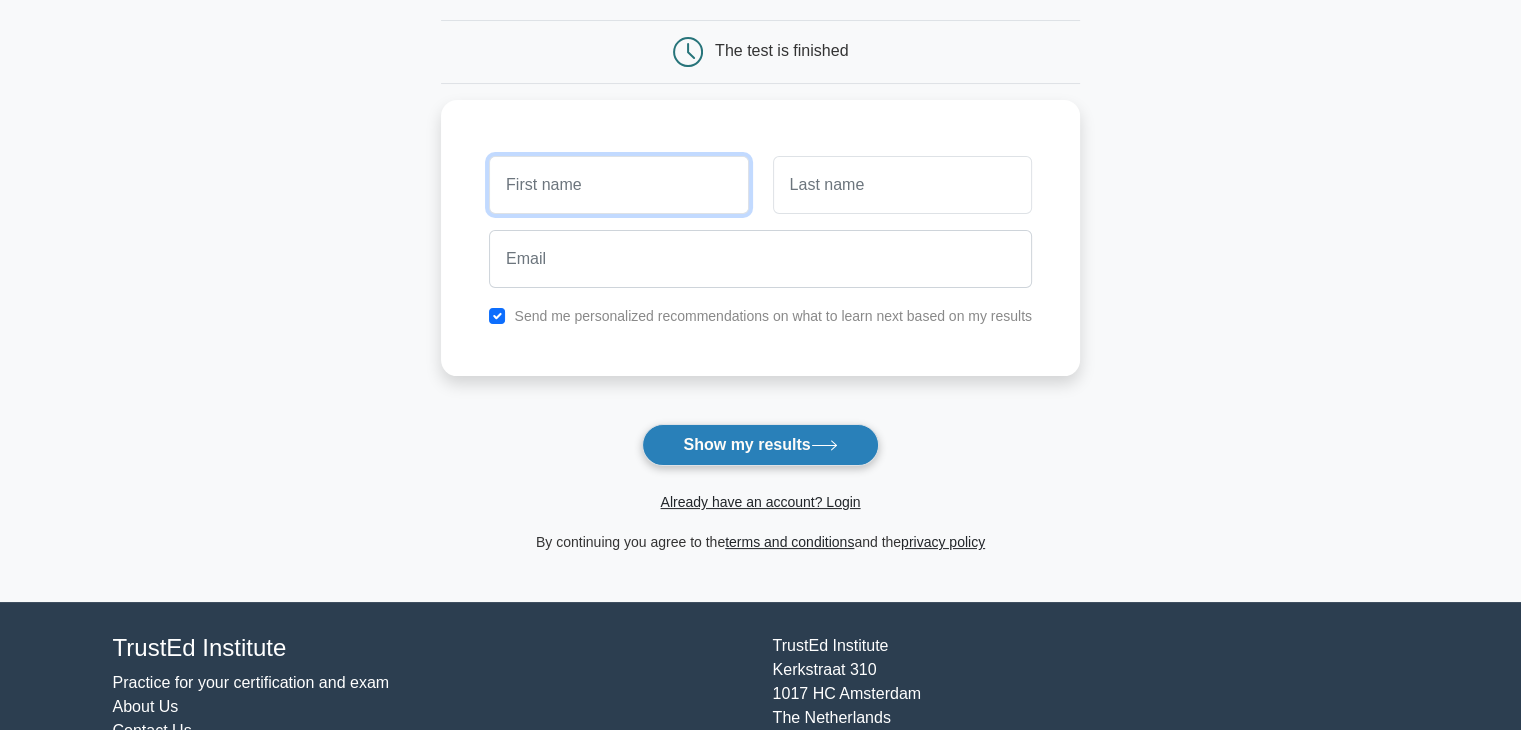 scroll, scrollTop: 0, scrollLeft: 0, axis: both 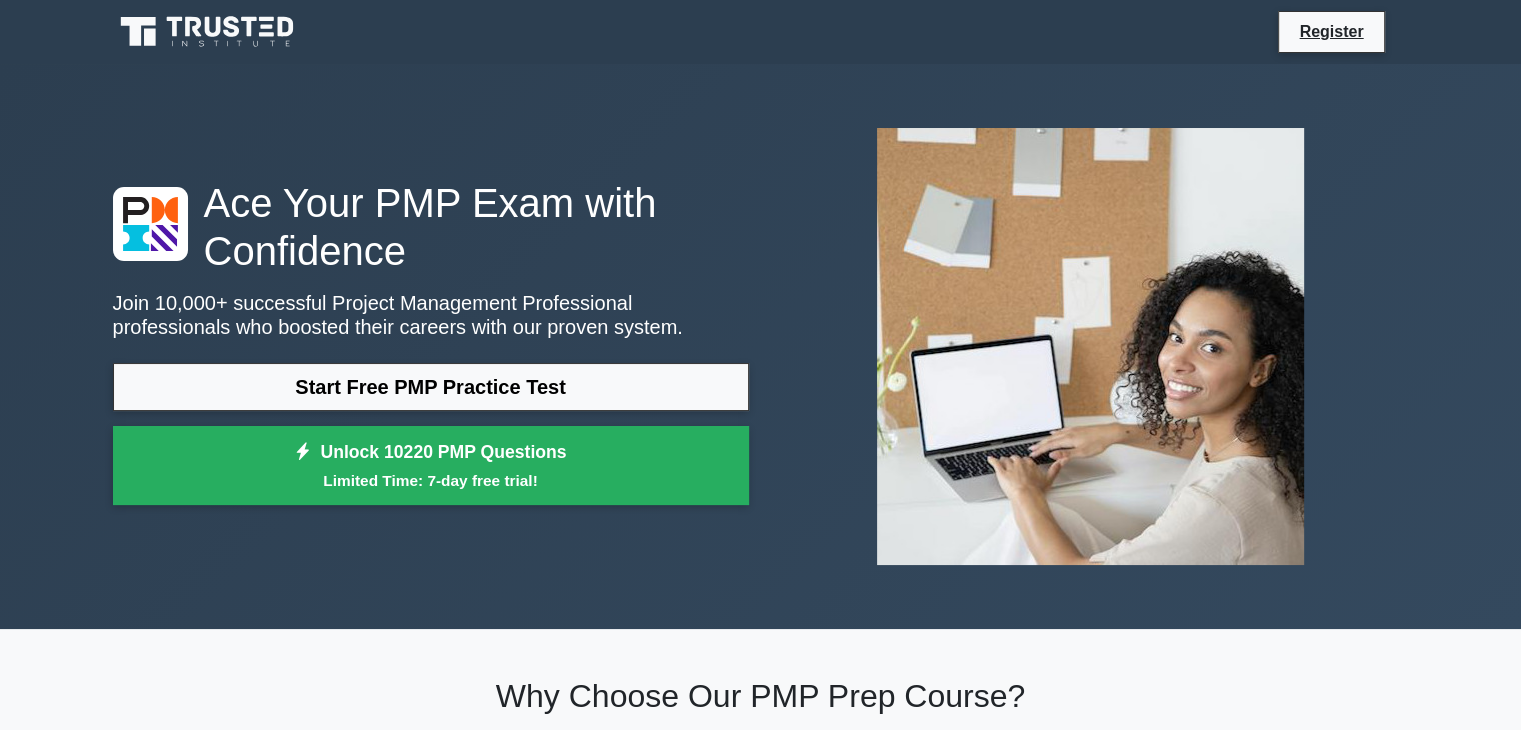 click on "Start Free PMP Practice Test" at bounding box center (431, 387) 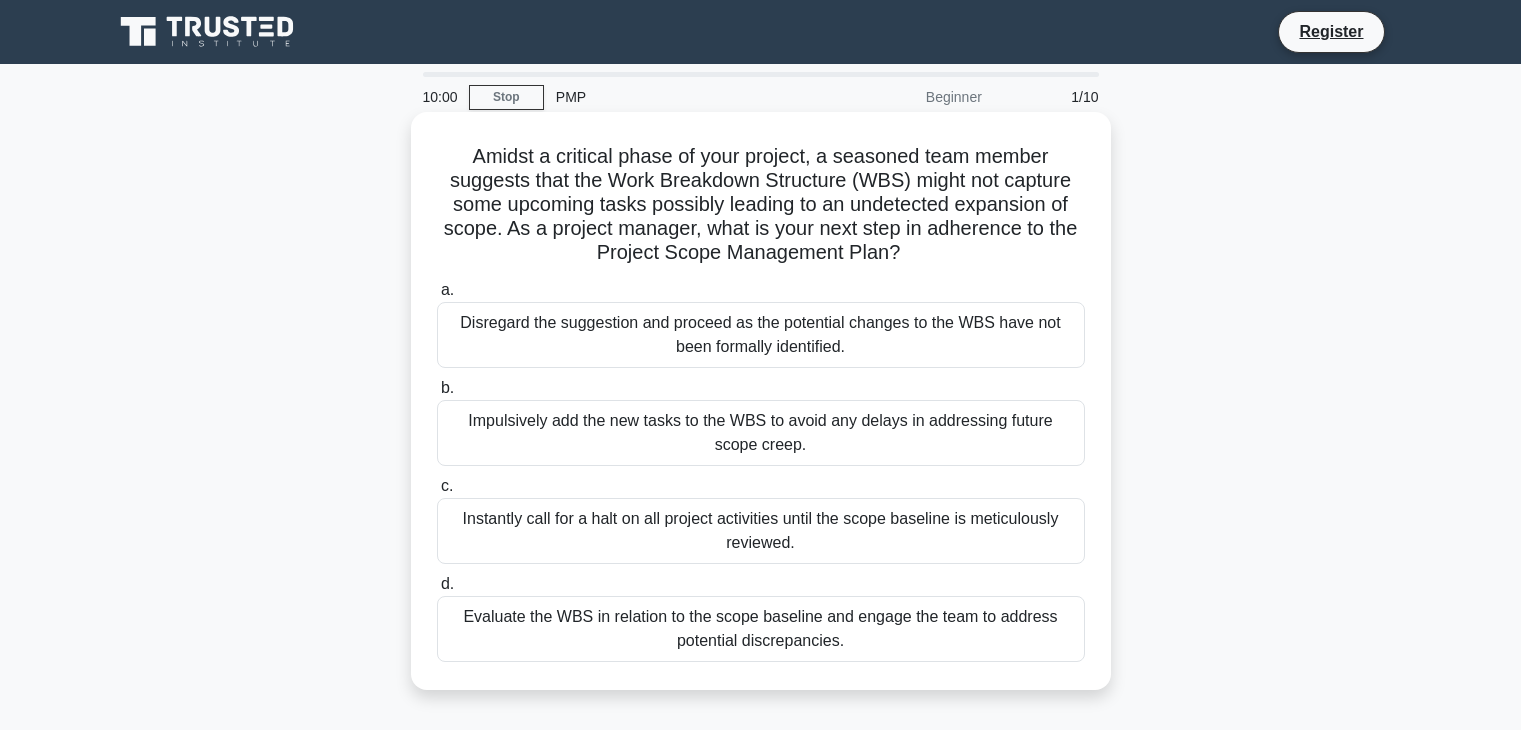 scroll, scrollTop: 0, scrollLeft: 0, axis: both 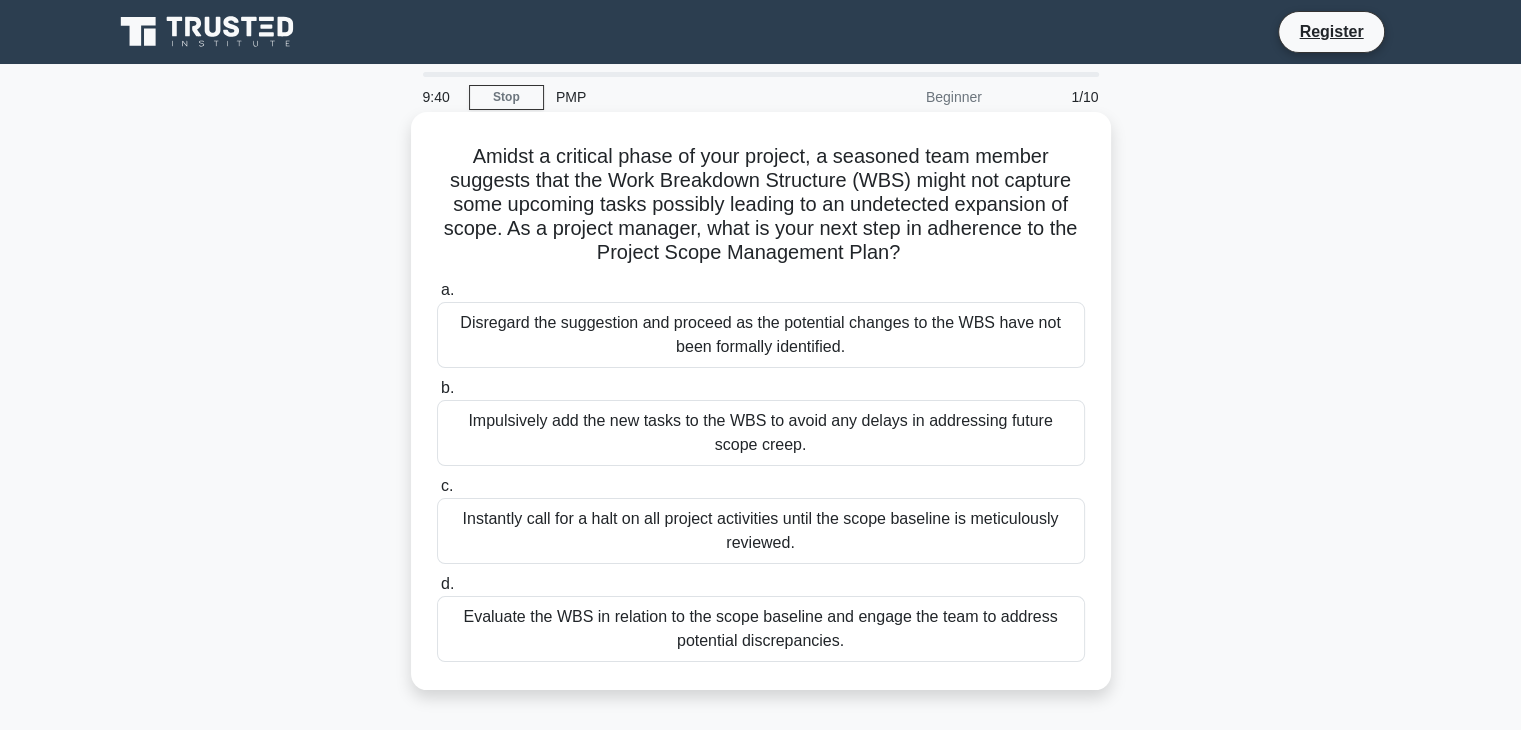 click on "Evaluate the WBS in relation to the scope baseline and engage the team to address potential discrepancies." at bounding box center [761, 629] 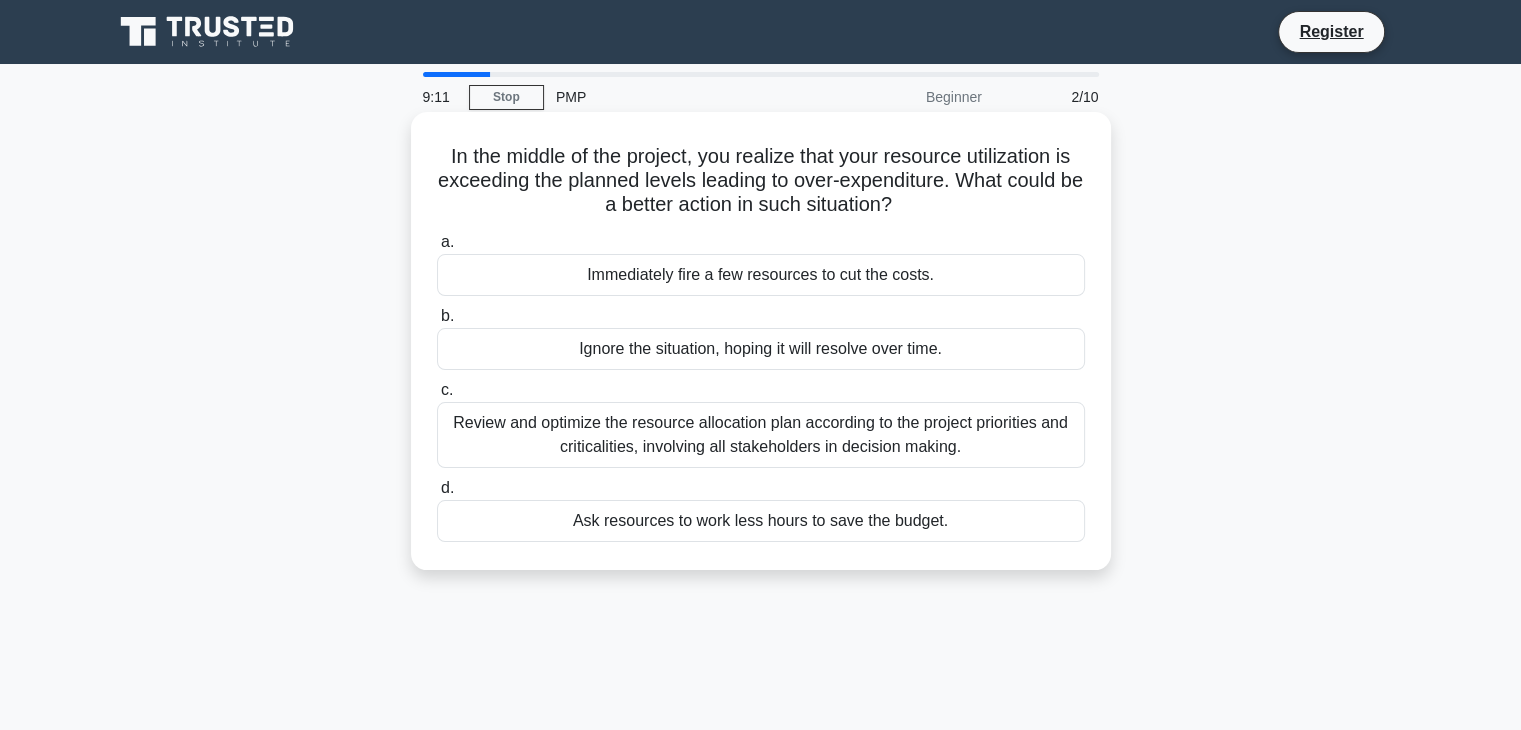 click on "Review and optimize the resource allocation plan according to the project priorities and criticalities, involving all stakeholders in decision making." at bounding box center [761, 435] 